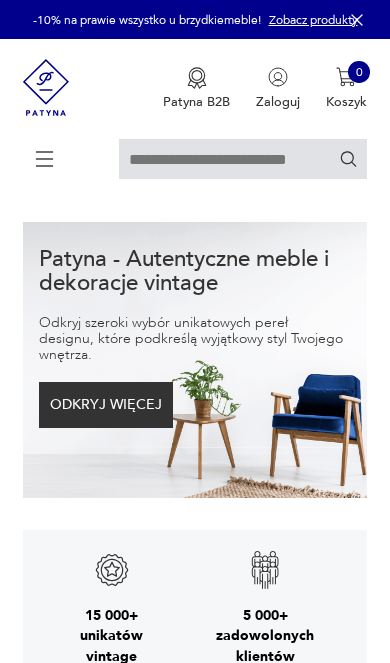 scroll, scrollTop: 0, scrollLeft: 0, axis: both 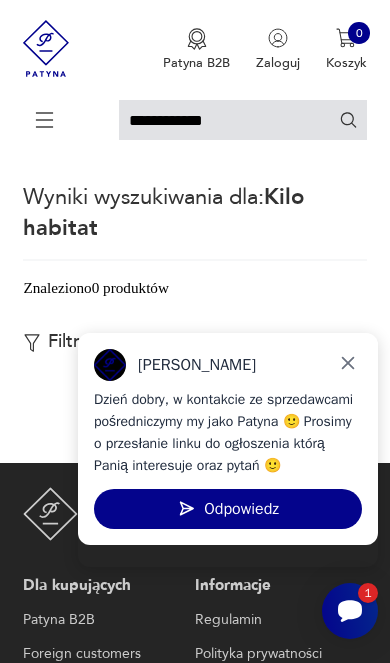 click at bounding box center (347, 362) 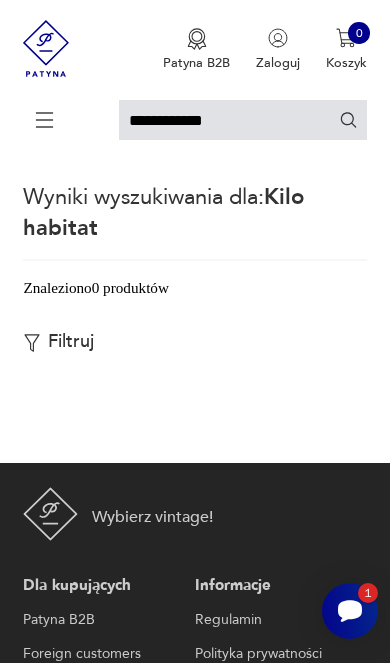 click on "**********" at bounding box center [243, 120] 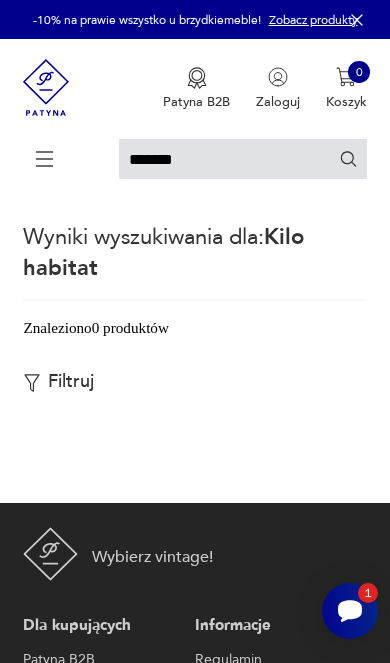 click on "*******" at bounding box center (243, 159) 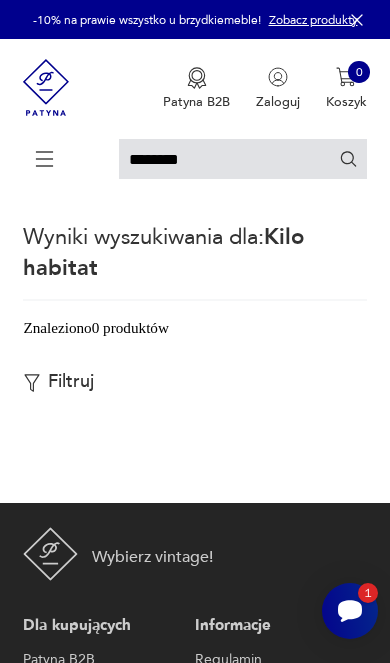 click on "*******" at bounding box center [243, 159] 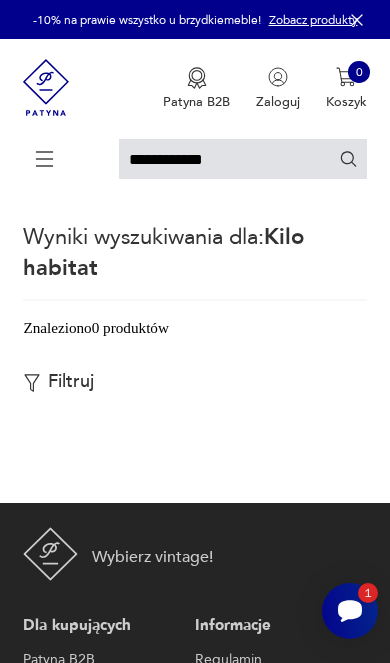 type on "**********" 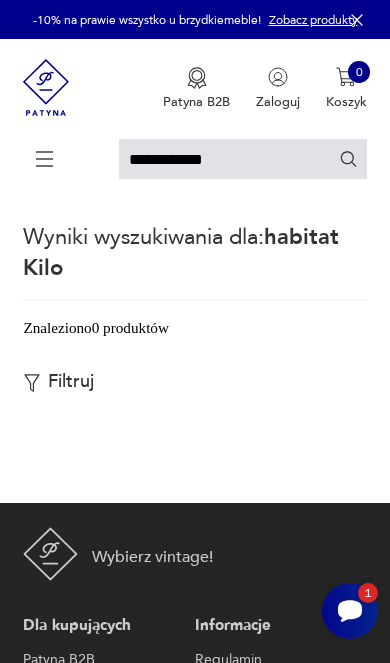 scroll, scrollTop: 0, scrollLeft: 0, axis: both 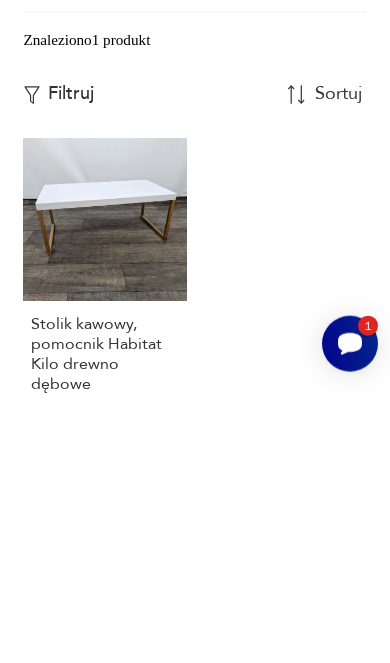 click on "Stolik kawowy, pomocnik Habitat Kilo drewno dębowe 500,00 zł" at bounding box center [105, 566] 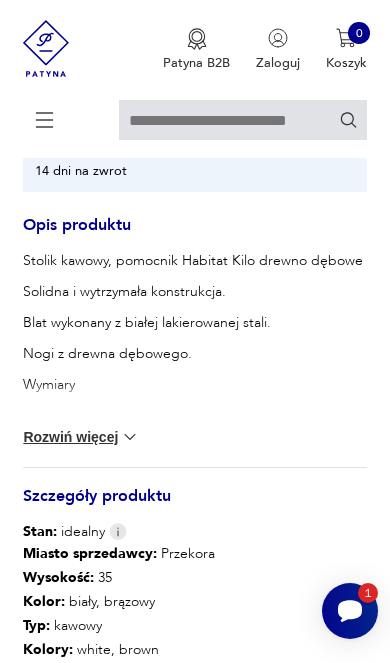 scroll, scrollTop: 1205, scrollLeft: 0, axis: vertical 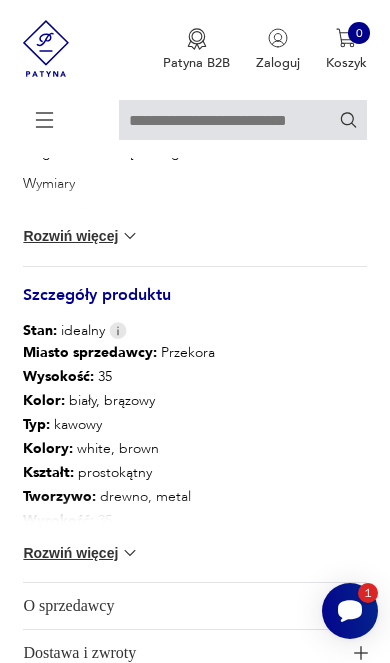 click at bounding box center [130, 553] 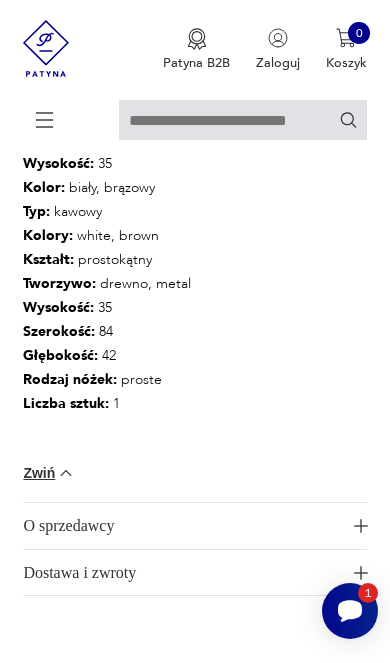 scroll, scrollTop: 1417, scrollLeft: 0, axis: vertical 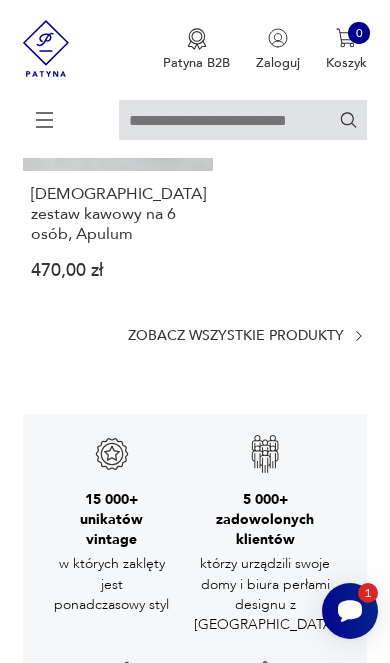click on "Zobacz wszystkie produkty" at bounding box center (236, 336) 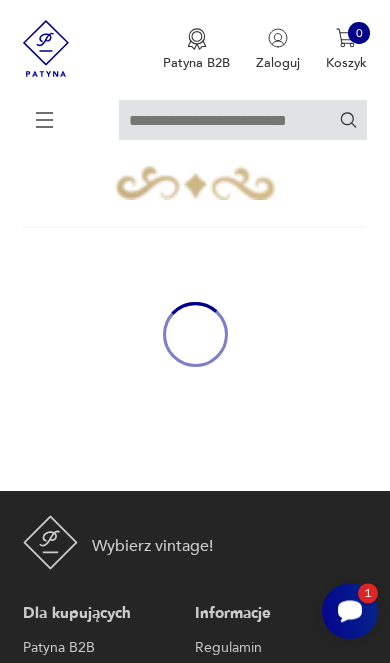 scroll, scrollTop: 765, scrollLeft: 0, axis: vertical 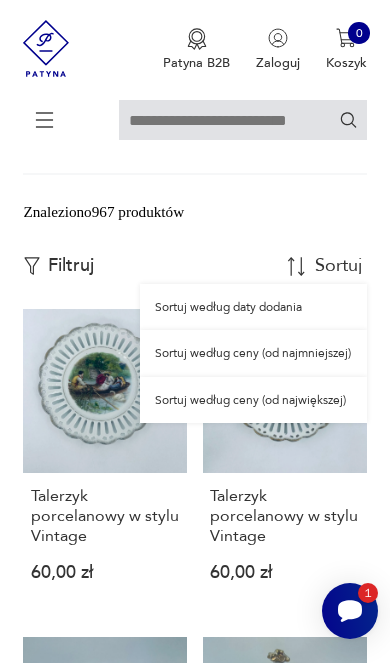 click on "Sortuj według daty dodania" at bounding box center [253, 307] 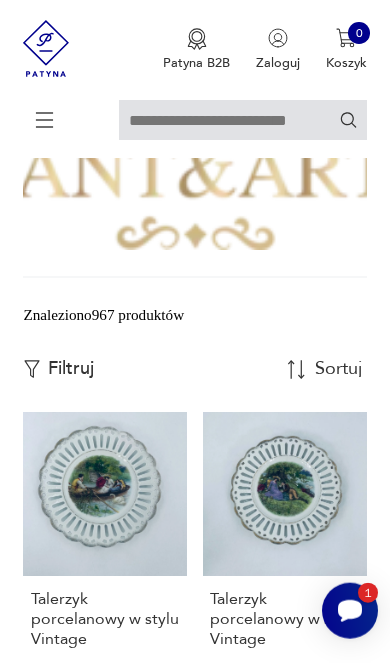 scroll, scrollTop: 663, scrollLeft: 0, axis: vertical 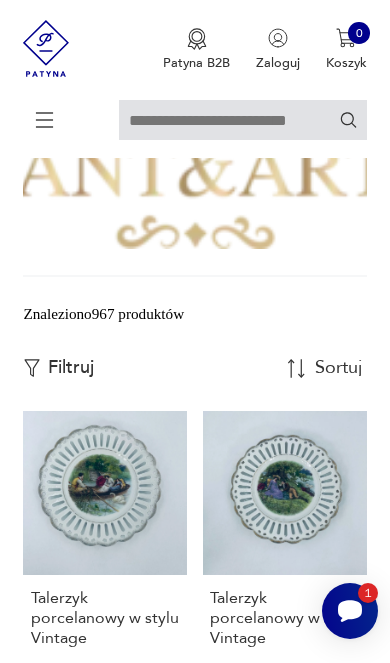click on "Filtruj" at bounding box center [71, 368] 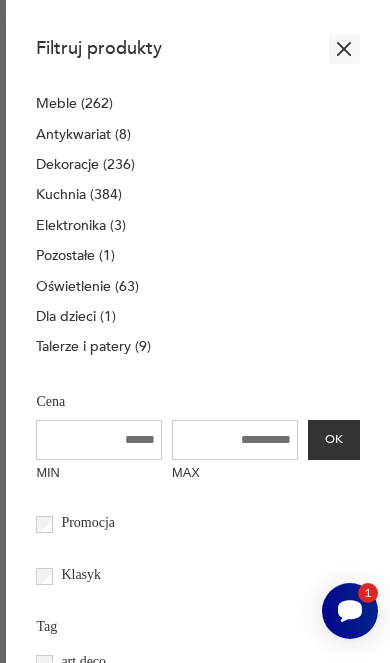 click on "Meble (262)" at bounding box center (74, 104) 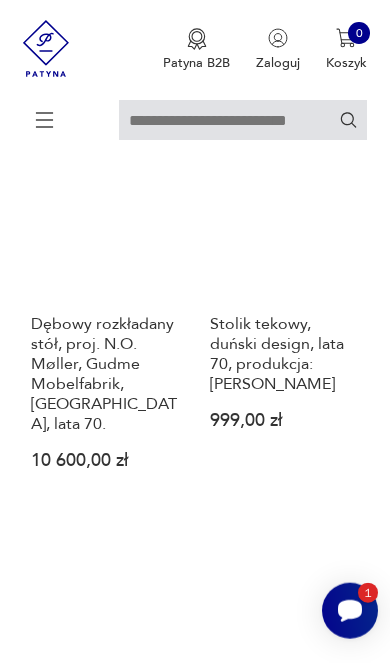 scroll, scrollTop: 920, scrollLeft: 0, axis: vertical 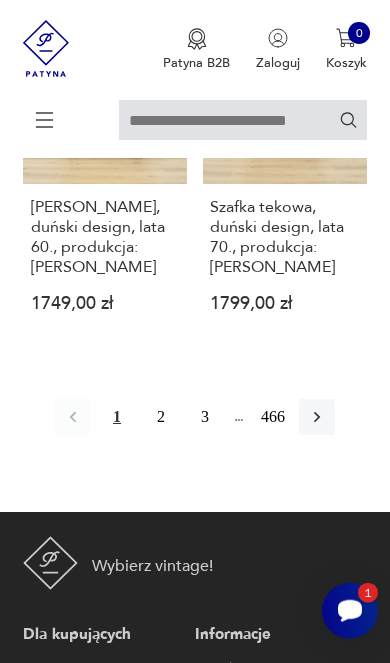 click on "2" at bounding box center [161, 417] 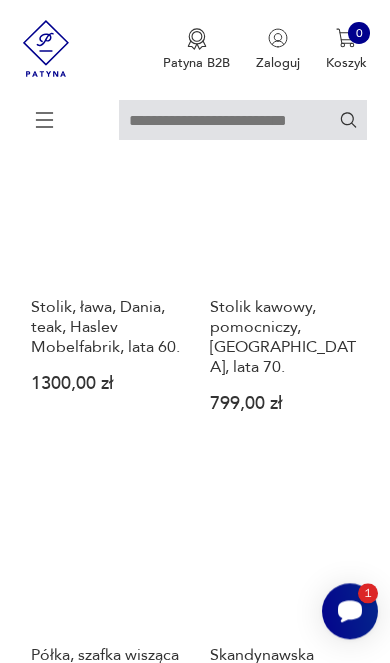 scroll, scrollTop: 1632, scrollLeft: 0, axis: vertical 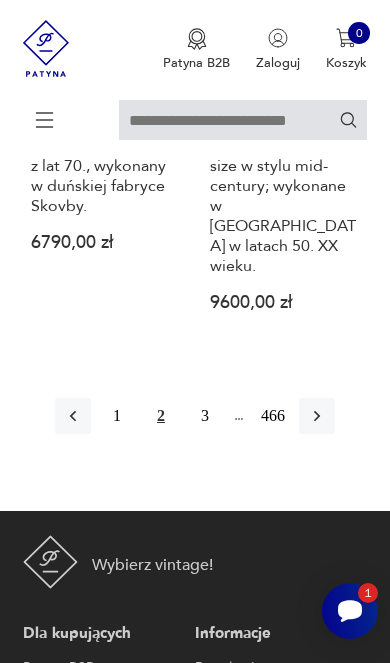 click on "3" at bounding box center (205, 416) 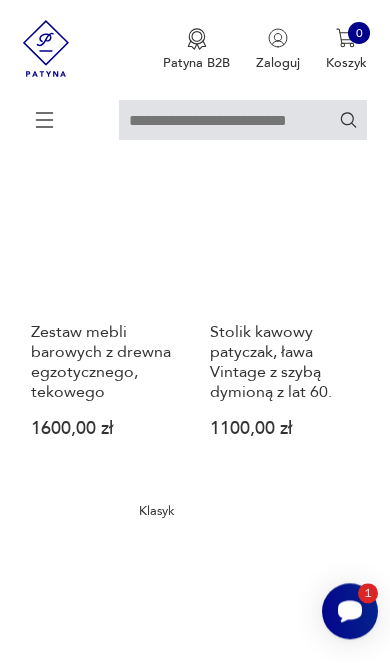 scroll, scrollTop: 2140, scrollLeft: 0, axis: vertical 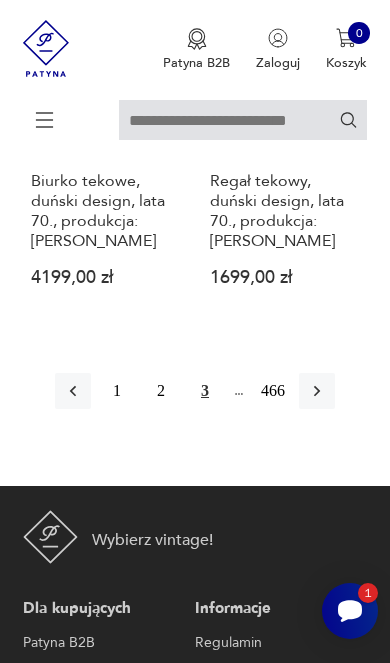 click 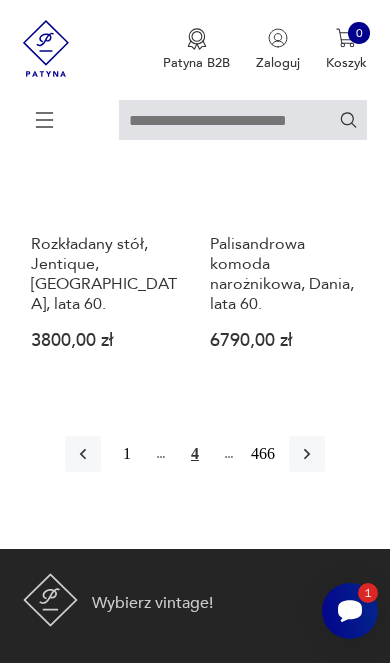 scroll, scrollTop: 3347, scrollLeft: 0, axis: vertical 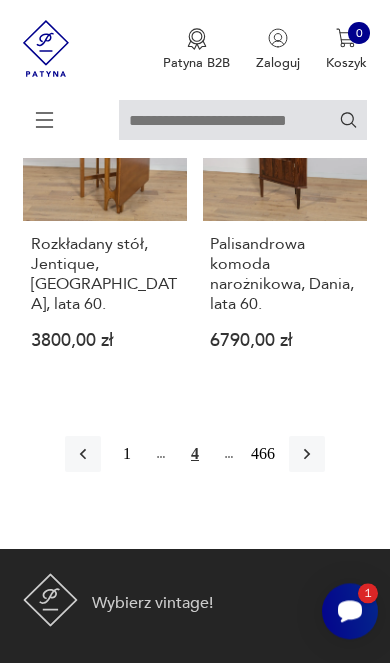 click 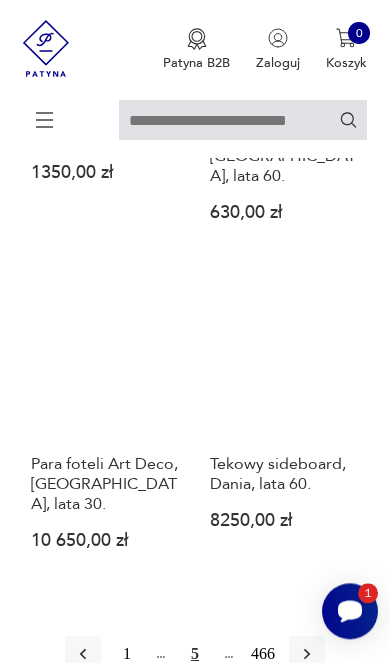 scroll, scrollTop: 2996, scrollLeft: 0, axis: vertical 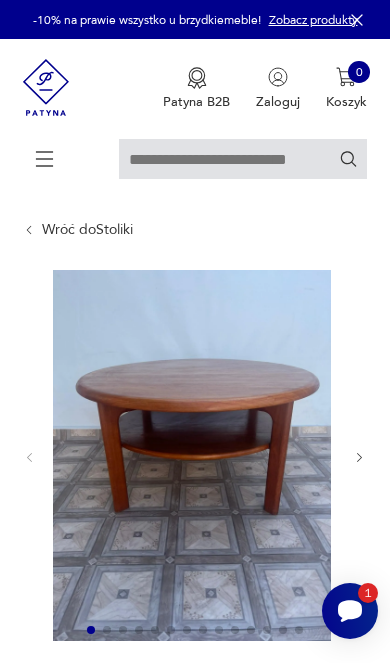 click 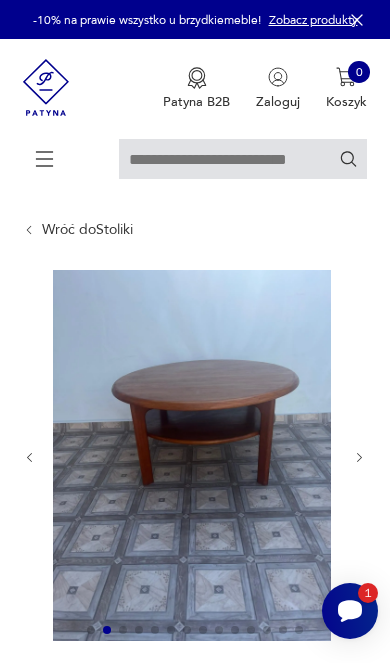 click at bounding box center (359, 458) 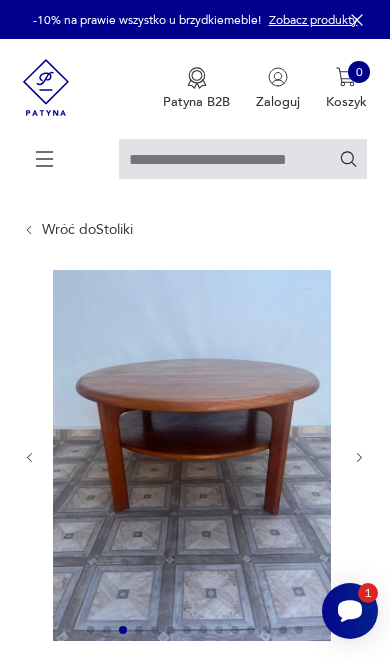 click 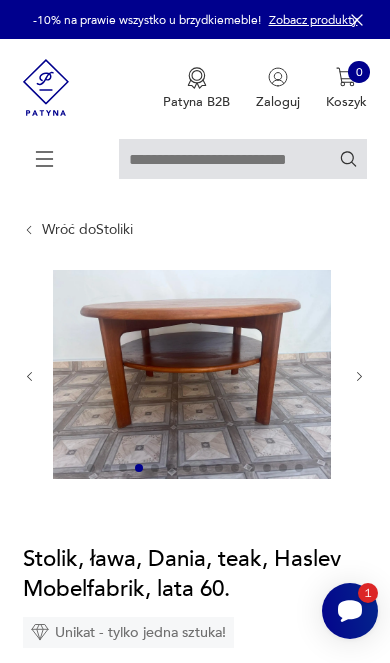 click 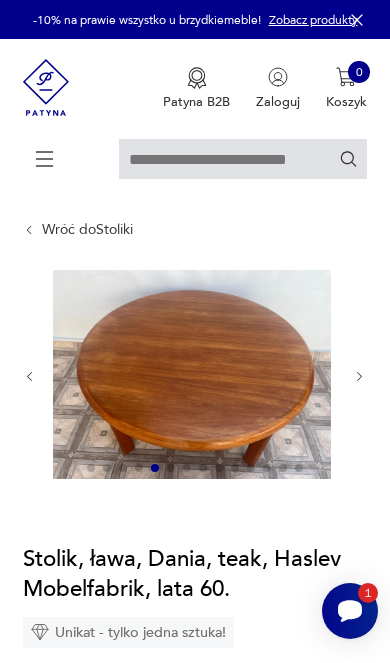 click 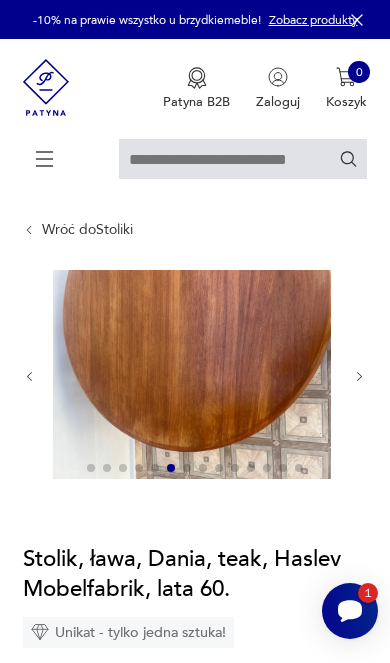 click at bounding box center (359, 377) 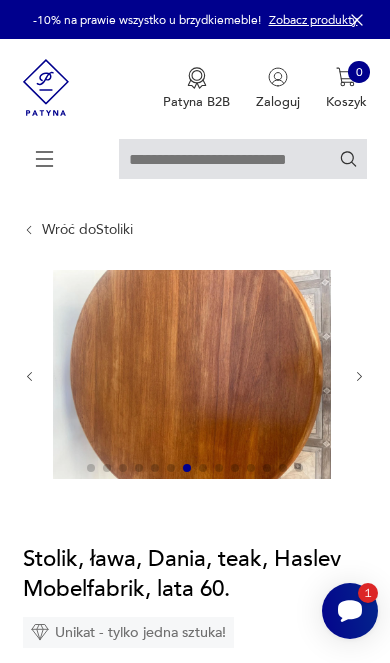 click 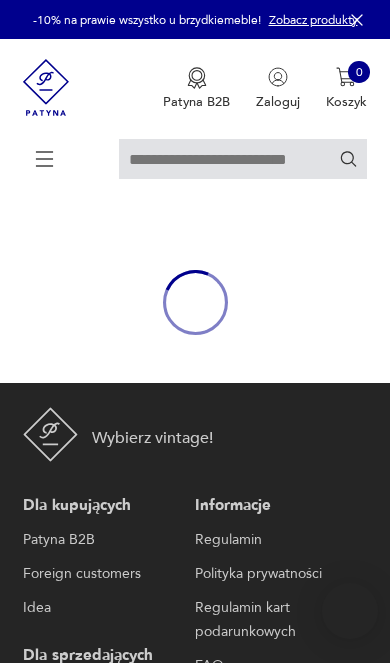 scroll, scrollTop: 31, scrollLeft: 0, axis: vertical 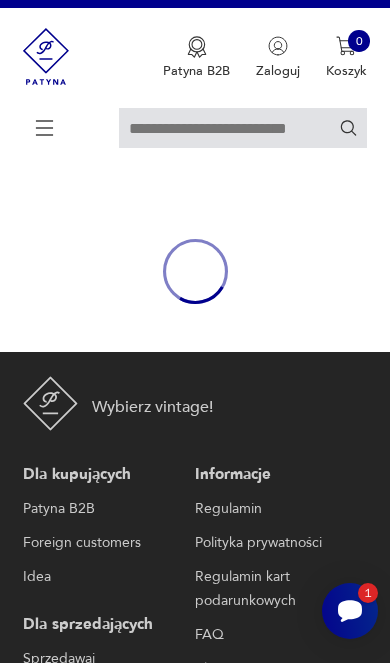 type on "**********" 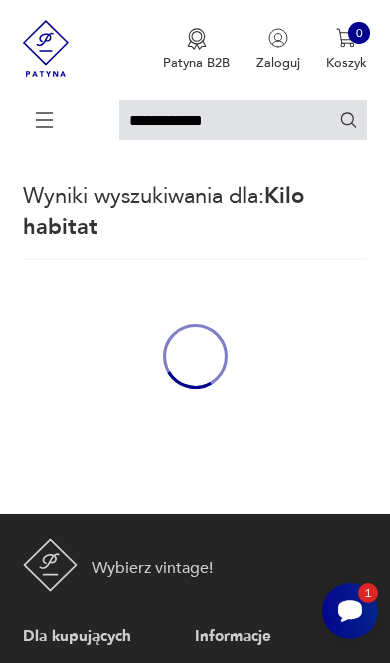 scroll, scrollTop: 40, scrollLeft: 0, axis: vertical 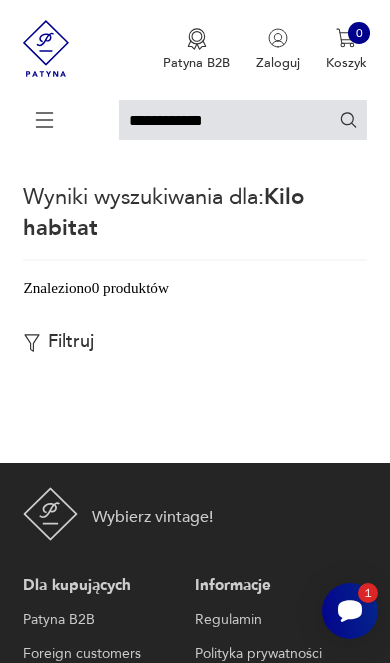 click on "**********" at bounding box center [243, 120] 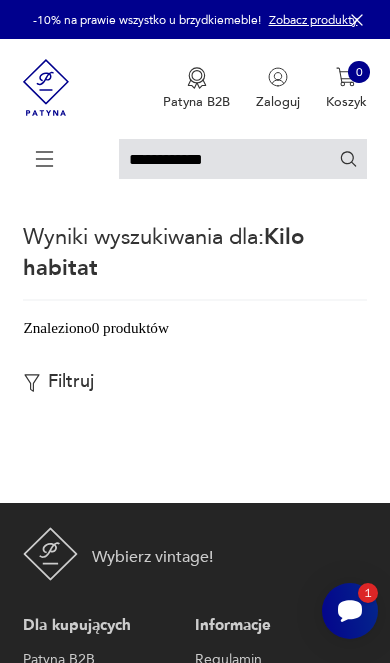 click on "**********" at bounding box center [243, 159] 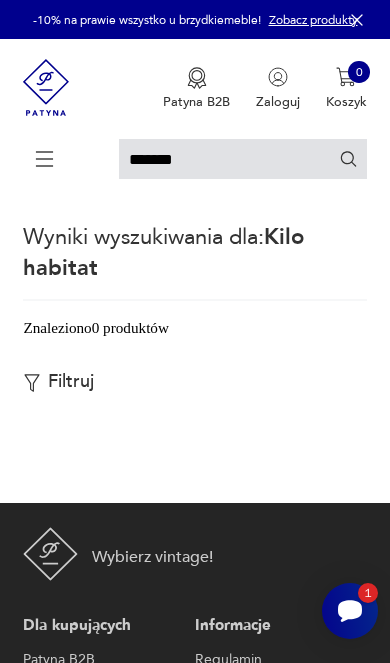 type on "*******" 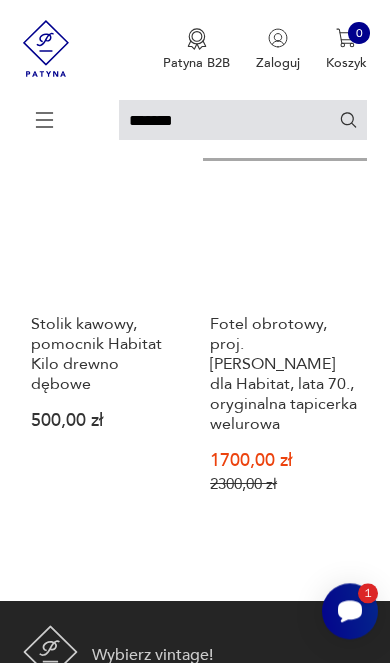 scroll, scrollTop: 258, scrollLeft: 0, axis: vertical 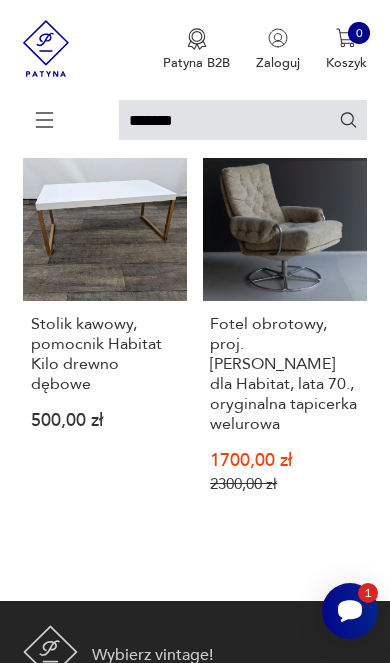 click on "Stolik kawowy, pomocnik Habitat Kilo drewno dębowe" at bounding box center [105, 354] 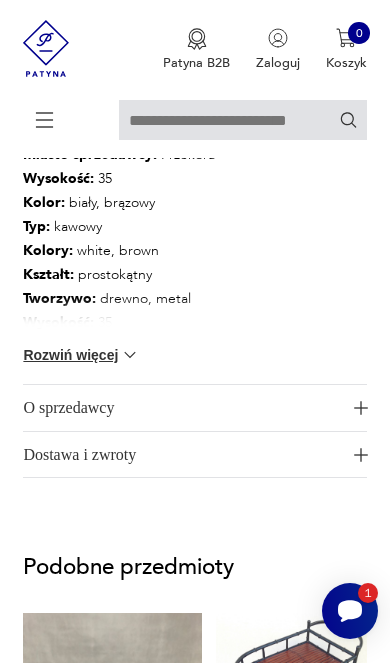 scroll, scrollTop: 1400, scrollLeft: 0, axis: vertical 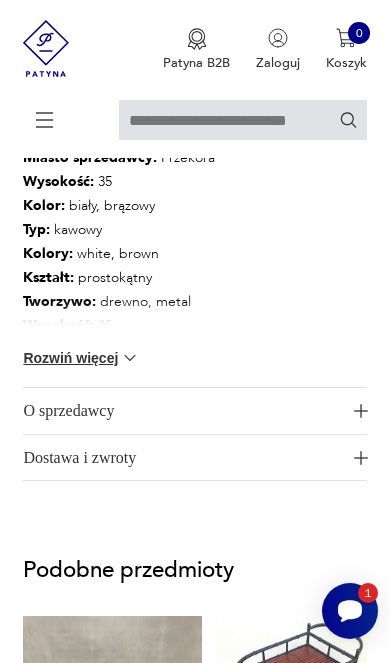 click on "Miasto sprzedawcy :   Przekora Wysokość :   35 Kolor:   biały, brązowy Typ :   kawowy Kolory :   white, brown Kształt :   prostokątny Tworzywo :   drewno, metal Wysokość :   35 Szerokość :   84 Głębokość :   42 Rodzaj nóżek :   proste Liczba sztuk:   1 Rozwiń więcej" at bounding box center [194, 266] 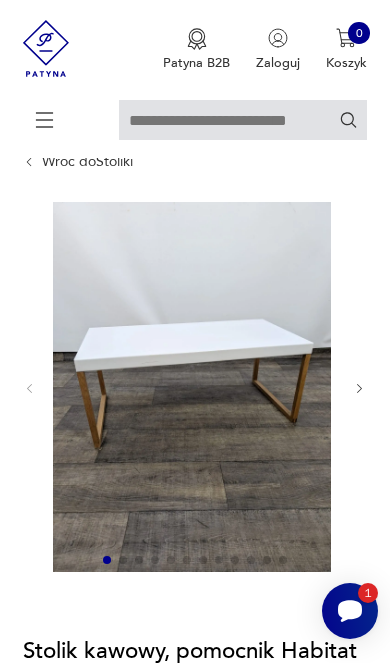 scroll, scrollTop: 72, scrollLeft: 0, axis: vertical 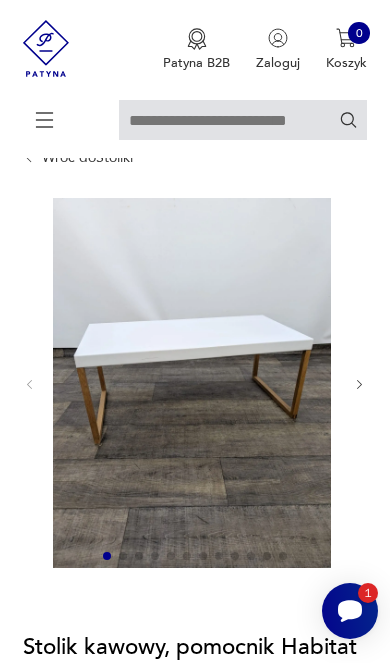 click 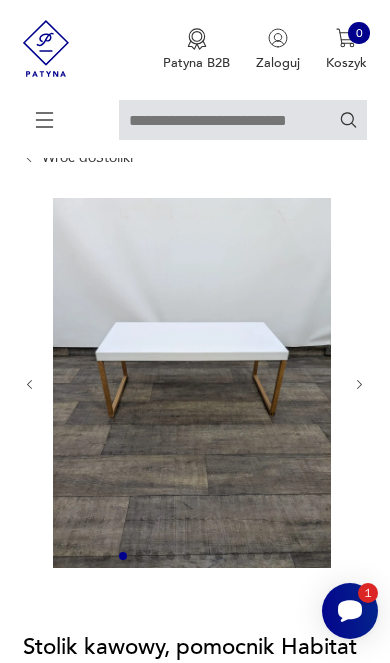 click 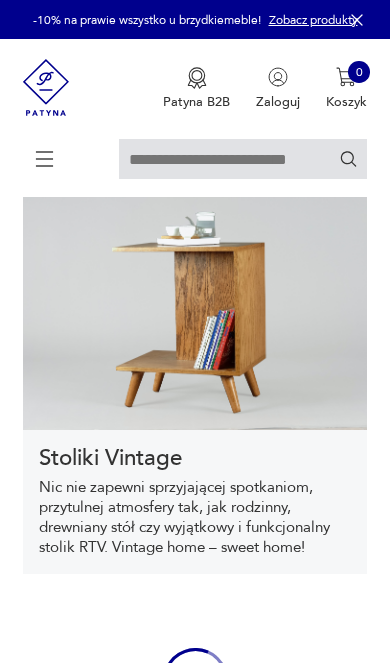 scroll, scrollTop: 0, scrollLeft: 0, axis: both 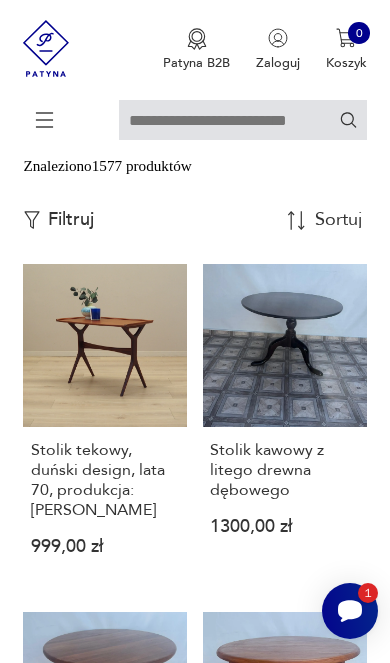 click on "Filtruj" at bounding box center [71, 220] 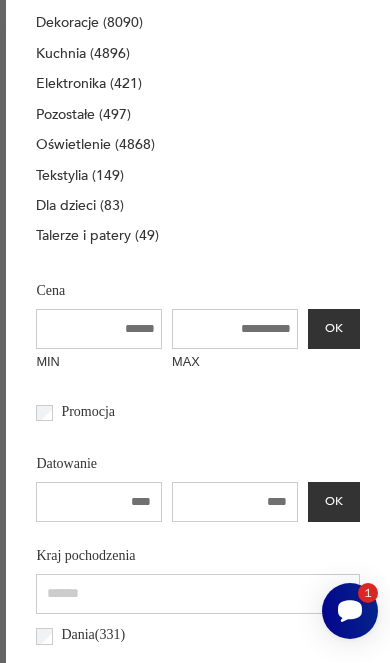 scroll, scrollTop: 496, scrollLeft: 0, axis: vertical 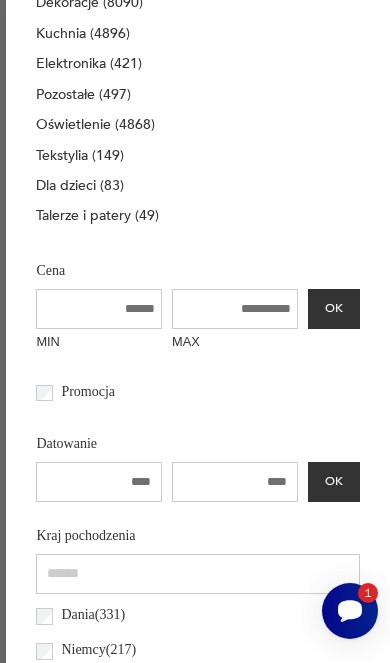 click on "MAX" at bounding box center (235, 309) 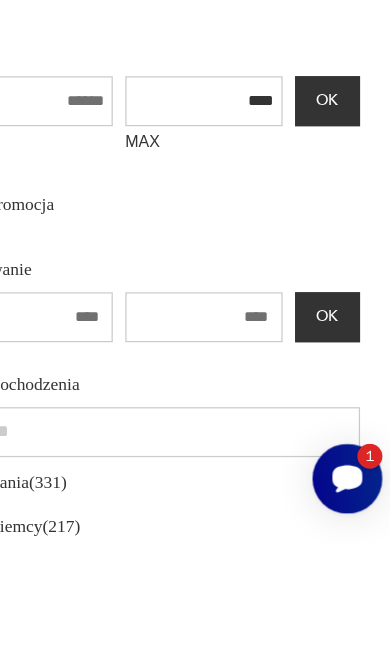 type on "****" 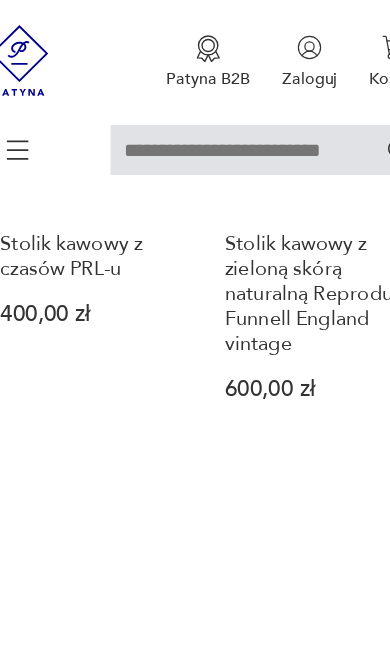 scroll, scrollTop: 1415, scrollLeft: 0, axis: vertical 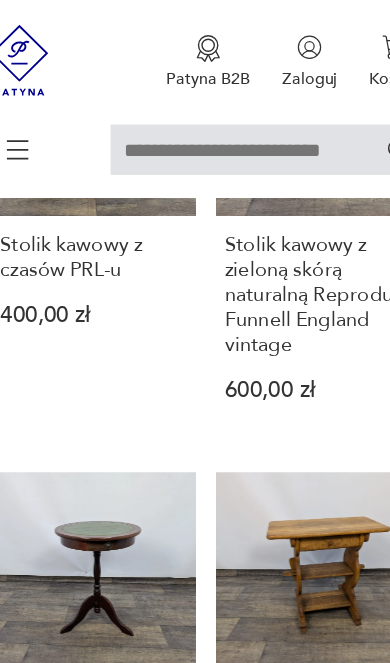 click on "Stolik kawowy z  czasów PRL-u" at bounding box center [105, 206] 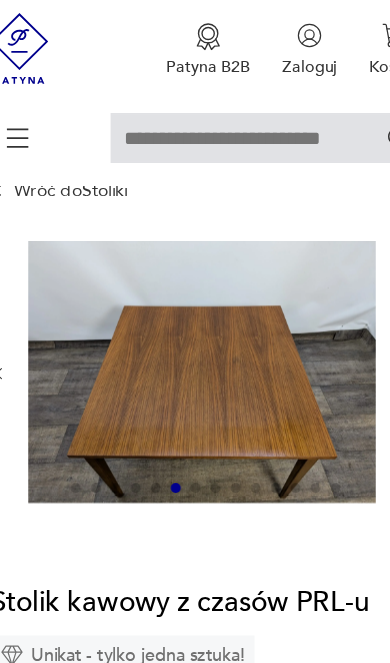 scroll, scrollTop: 0, scrollLeft: 0, axis: both 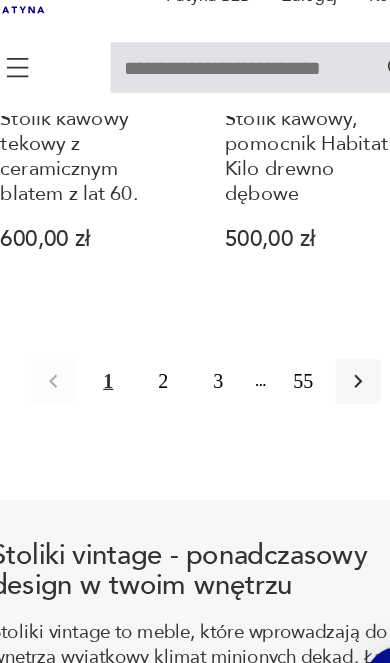 click on "2" at bounding box center (161, 371) 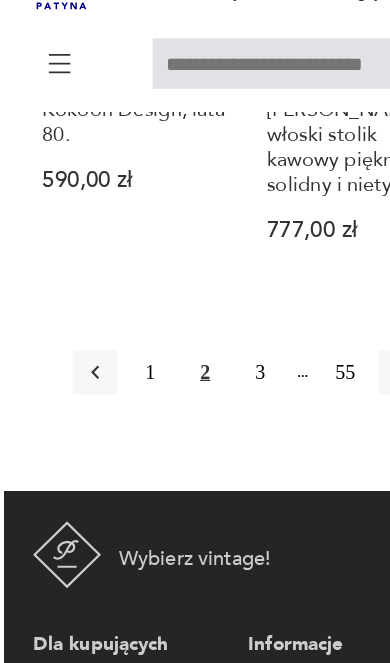 scroll, scrollTop: 3216, scrollLeft: 0, axis: vertical 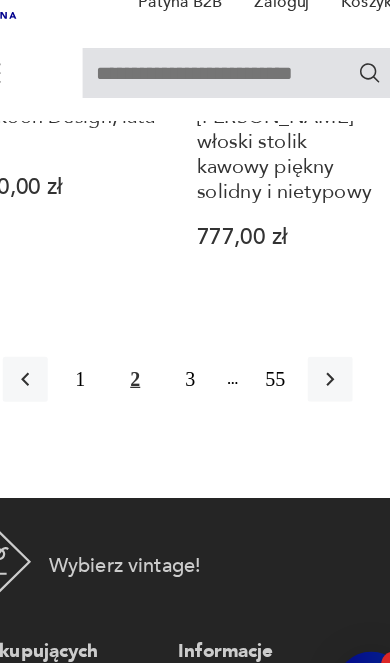 click on "3" at bounding box center (205, 365) 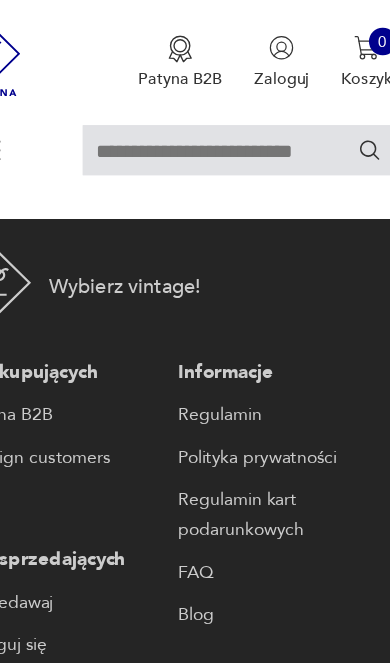 scroll, scrollTop: 3431, scrollLeft: 0, axis: vertical 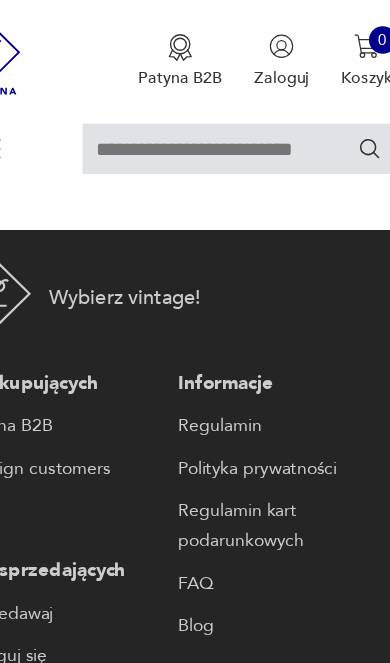click 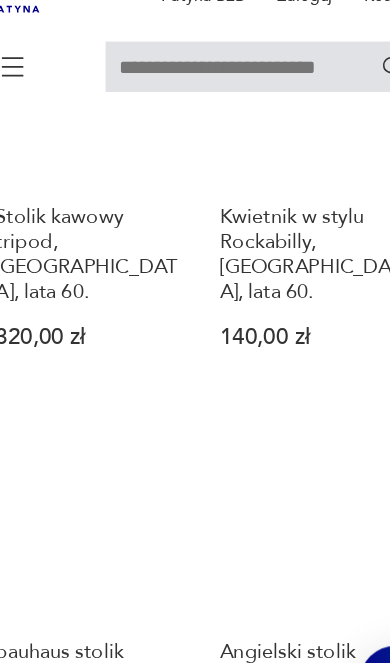 scroll, scrollTop: 2762, scrollLeft: 0, axis: vertical 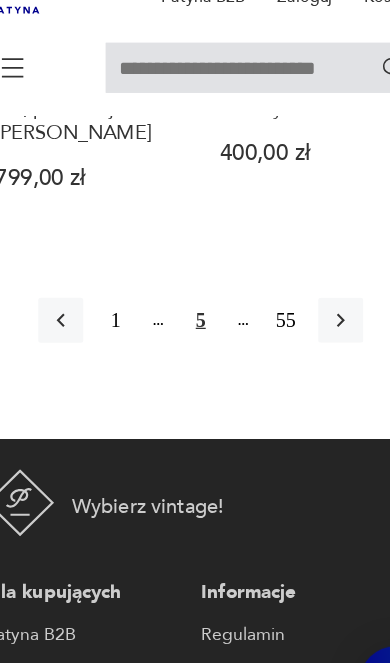 click 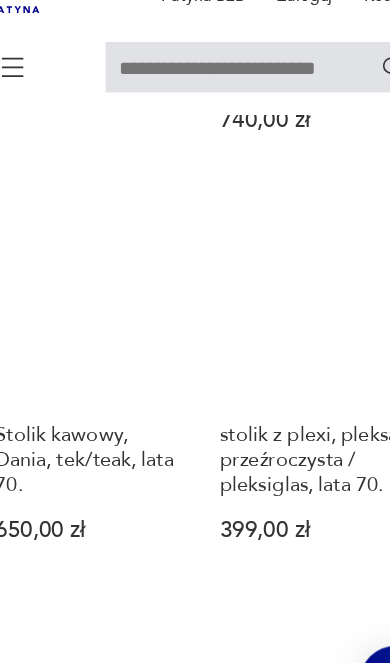 scroll, scrollTop: 2650, scrollLeft: 0, axis: vertical 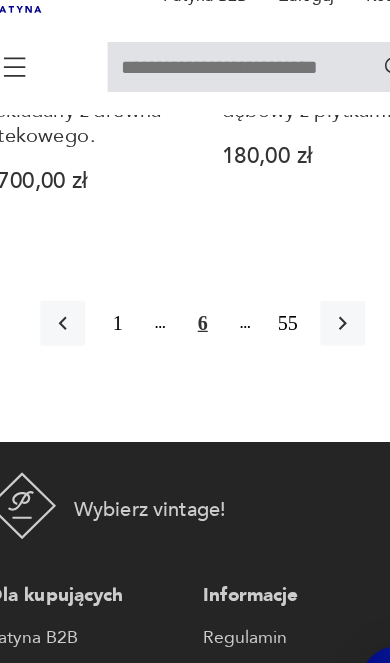 click 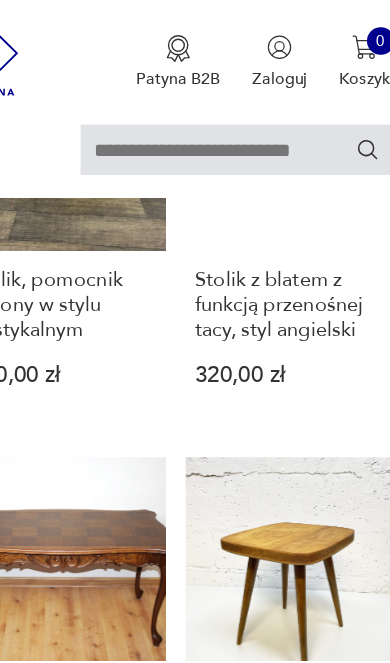 scroll, scrollTop: 2041, scrollLeft: 0, axis: vertical 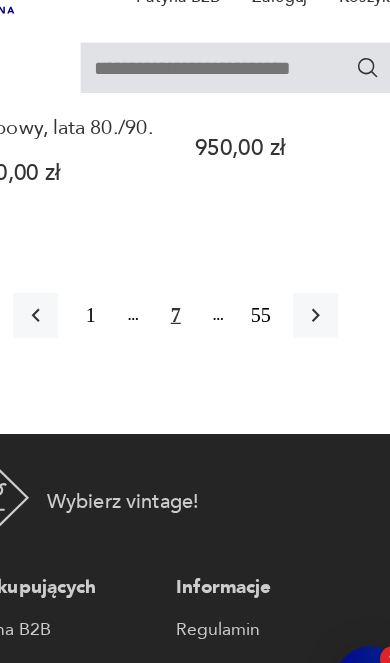 click 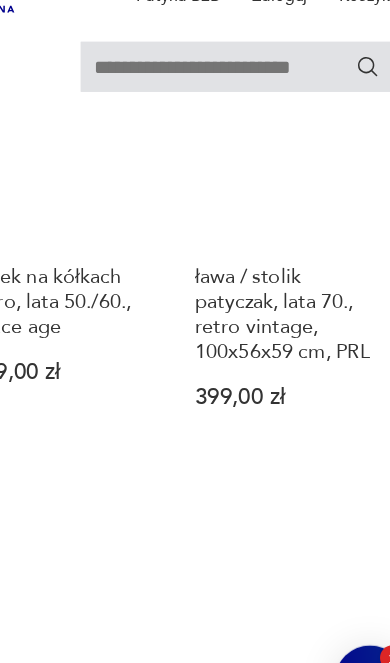 scroll, scrollTop: 977, scrollLeft: 0, axis: vertical 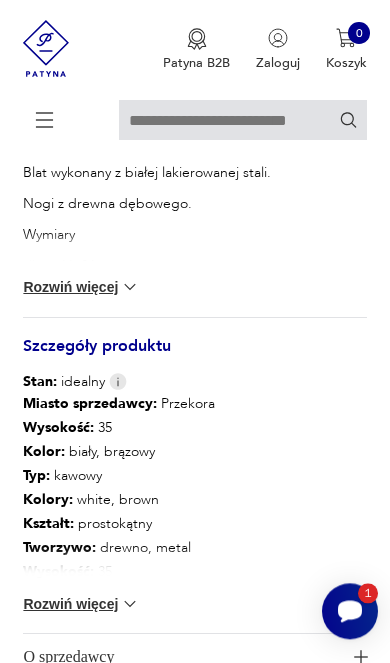 click on "Miasto sprzedawcy :   Przekora Wysokość :   35 Kolor:   biały, brązowy Typ :   kawowy Kolory :   white, brown Kształt :   prostokątny Tworzywo :   drewno, metal Wysokość :   35 Szerokość :   84 Głębokość :   42 Rodzaj nóżek :   proste Liczba sztuk:   1 Rozwiń więcej" at bounding box center [194, 512] 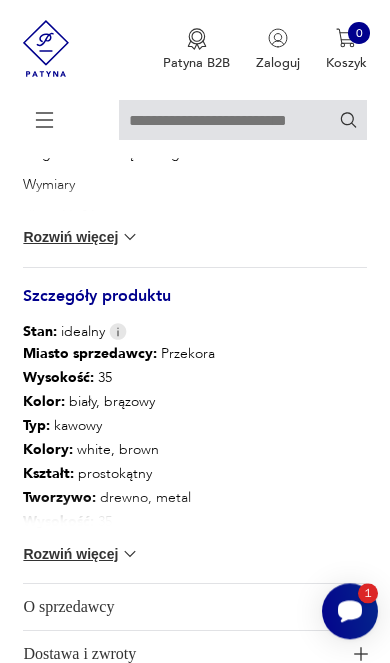 scroll, scrollTop: 1319, scrollLeft: 0, axis: vertical 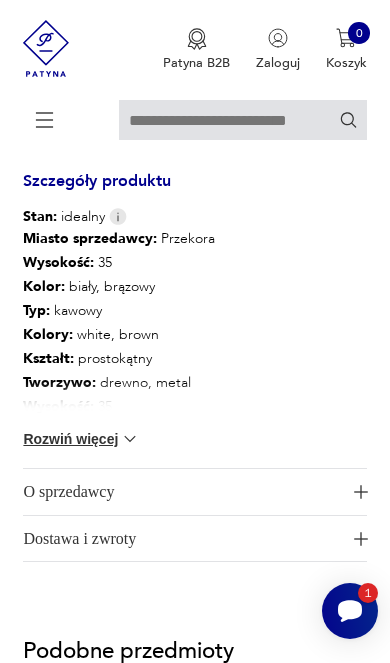 click on "Rozwiń więcej" at bounding box center (81, 439) 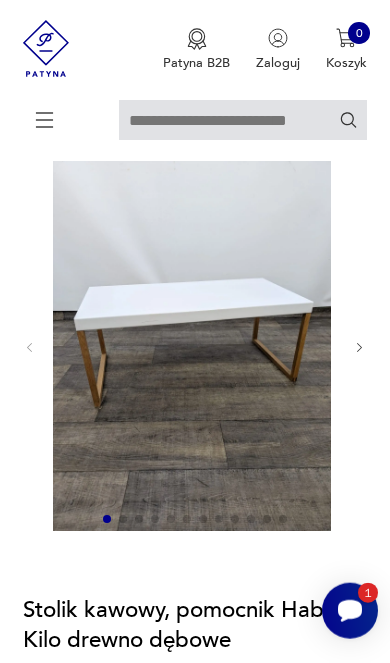 click 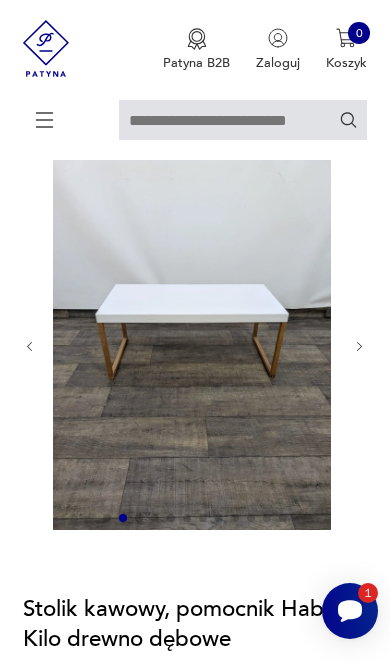 click 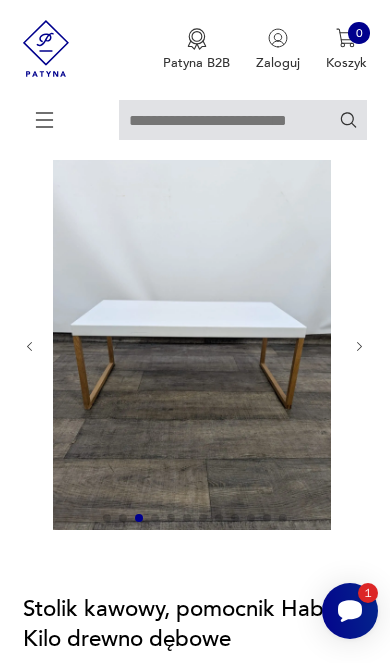 click 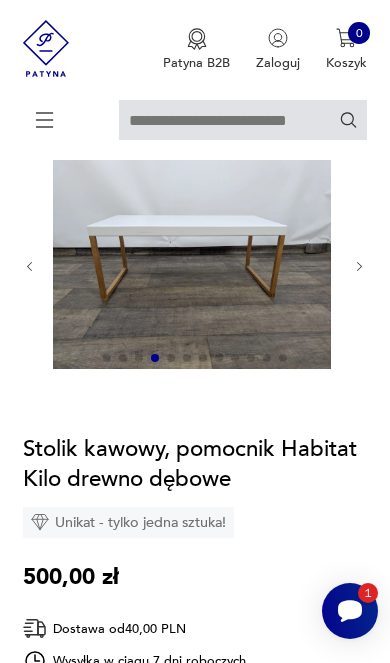 click at bounding box center (194, 266) 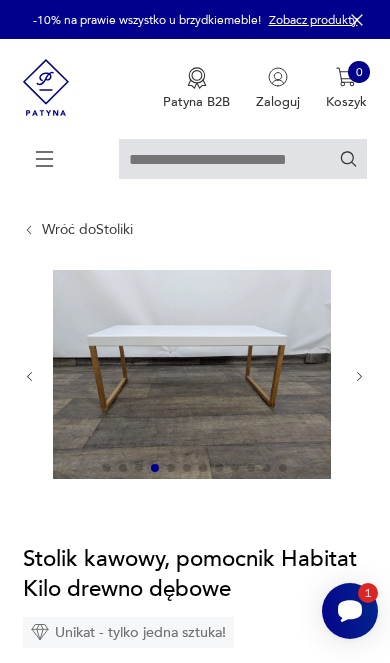 click 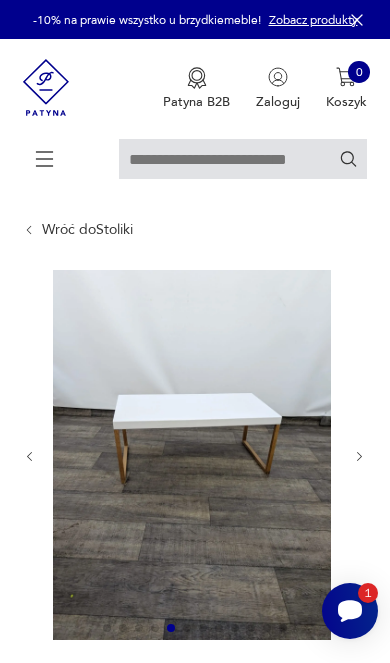 click 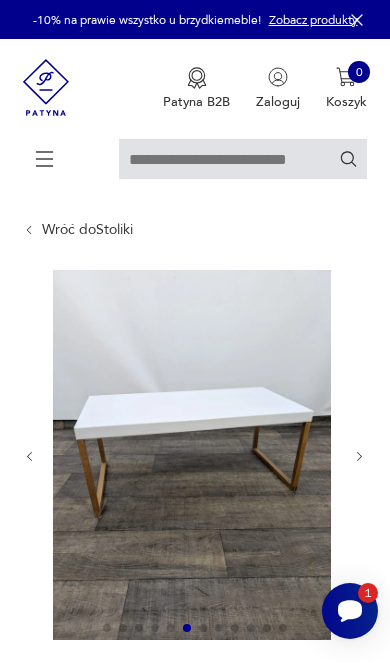 click 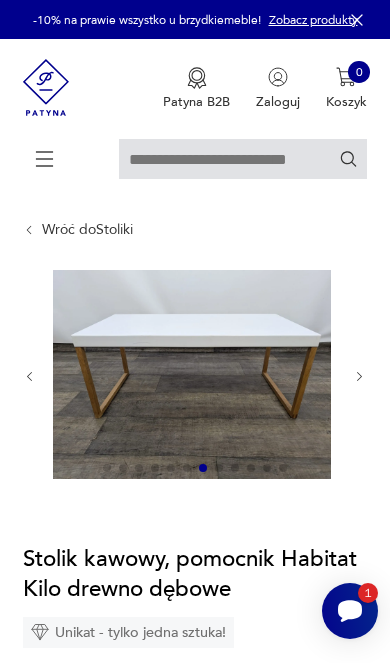 click 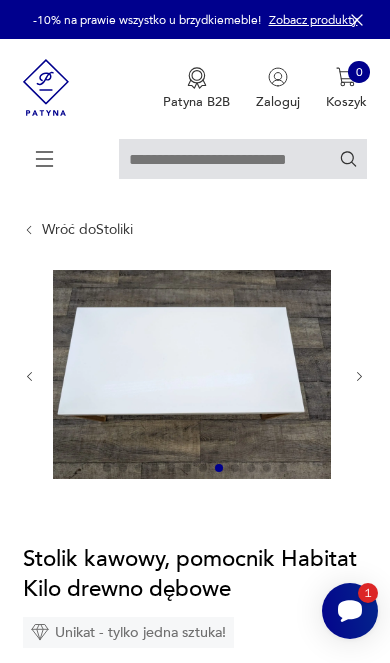 click 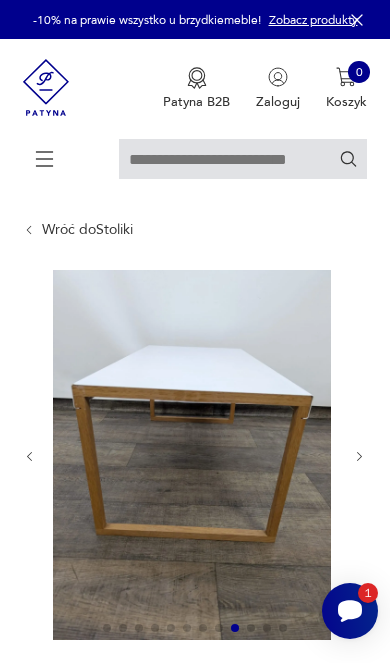 click 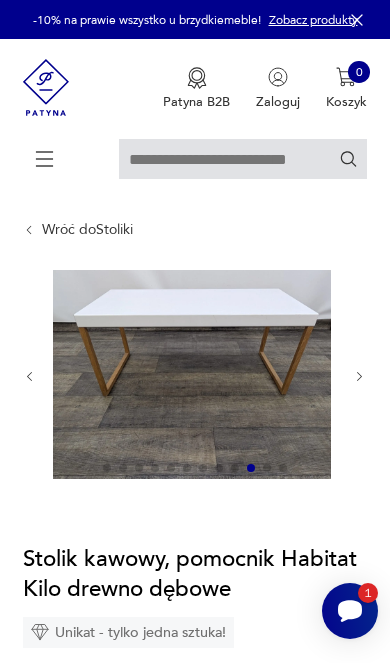 click on "Opis produktu Stolik kawowy, pomocnik Habitat Kilo drewno dębowe
Solidna i wytrzymała konstrukcja.
Blat wykonany z białej lakierowanej stali.
Nogi z drewna dębowego.
Wymiary
długość: 84cm
szerokość: 42cm
Wysokość:  35cm
Zdjęcia przedstawiają stan faktyczny przedmiotu
Dodatkowe zdjęcia na prośbę zainteresowanych
Wszystkie nasze przedmioty wystawione są dostępne w naszym magazynie.
Można obejrzeć po wcześniejszym umówieniu się.
NR. ART 3825 Rozwiń więcej Szczegóły produktu Stan:   idealny Miasto sprzedawcy :   Przekora Wysokość :   35 Kolor:   biały, brązowy Typ :   kawowy Kolory :   white, brown Kształt :   prostokątny Tworzywo :   drewno, metal Wysokość :   35 Szerokość :   84 Głębokość :   42 Rodzaj nóżek :   proste Liczba sztuk:   1 Rozwiń więcej O sprzedawcy Antart235 Zweryfikowany sprzedawca Przekora Od 3 lat z Patyną Dostawa i zwroty Dostępne formy dostawy: Odbiór osobisty - Przekora   0,00 PLN Kurier   40,00 PLN Zwroty:   500,00 zł" at bounding box center [195, 1081] 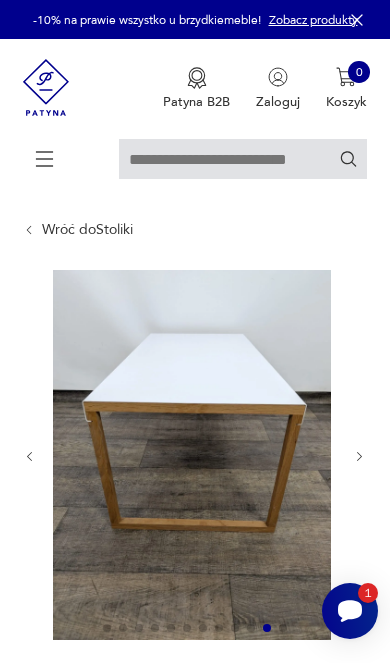 click at bounding box center (359, 457) 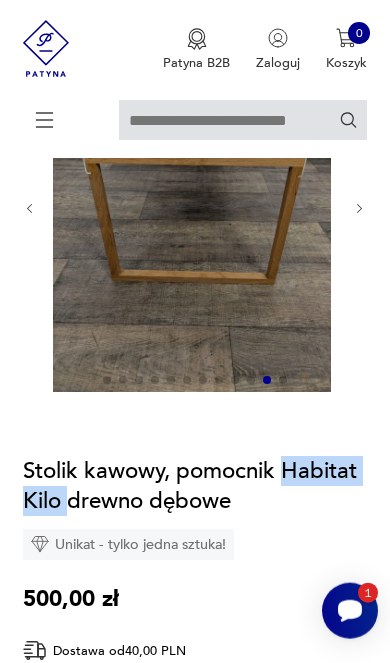 scroll, scrollTop: 249, scrollLeft: 0, axis: vertical 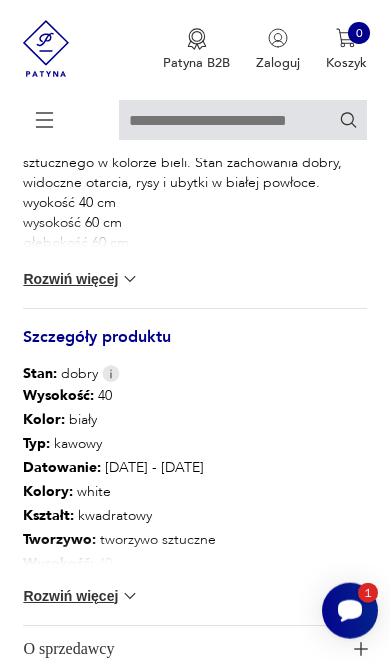 click at bounding box center [130, 596] 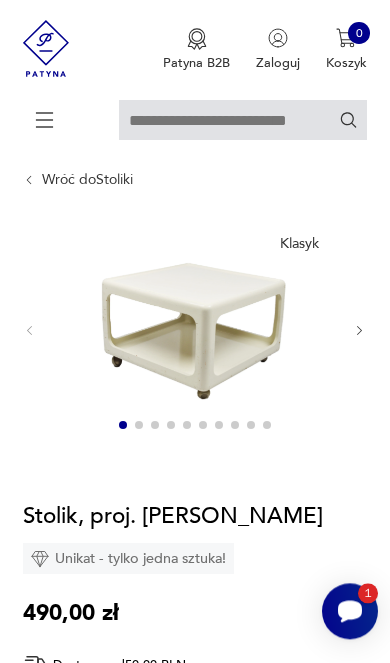 scroll, scrollTop: 0, scrollLeft: 0, axis: both 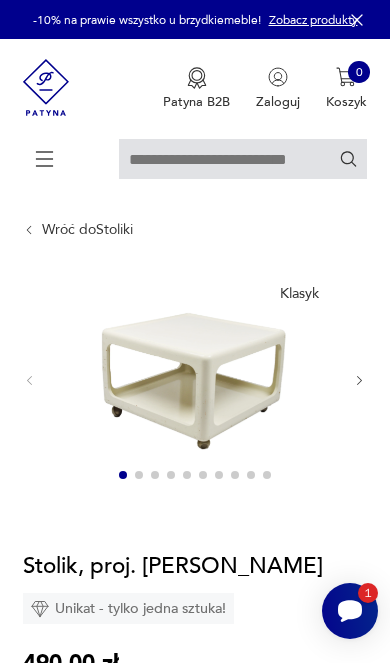 click 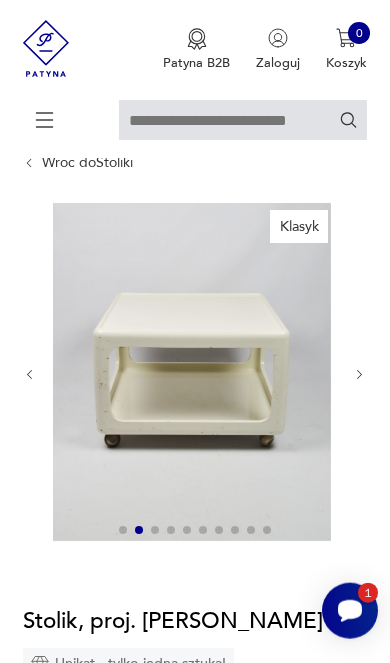 scroll, scrollTop: 68, scrollLeft: 0, axis: vertical 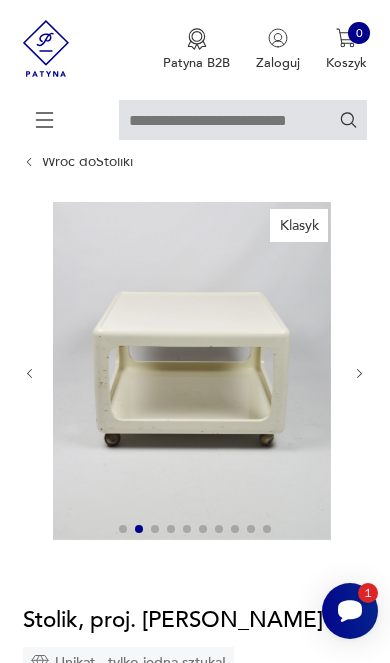 click at bounding box center [359, 373] 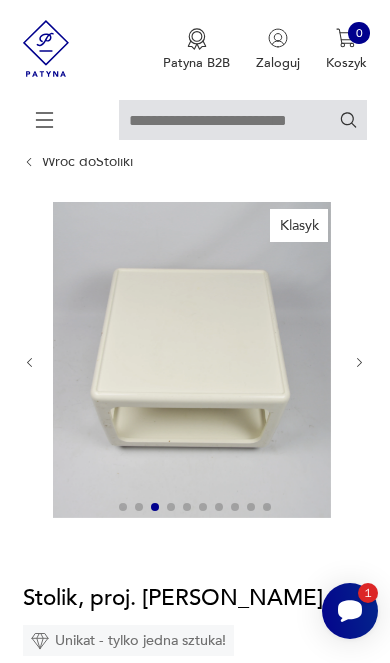 click 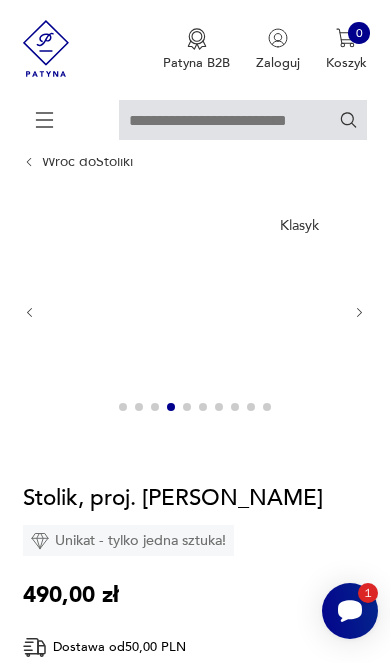 click 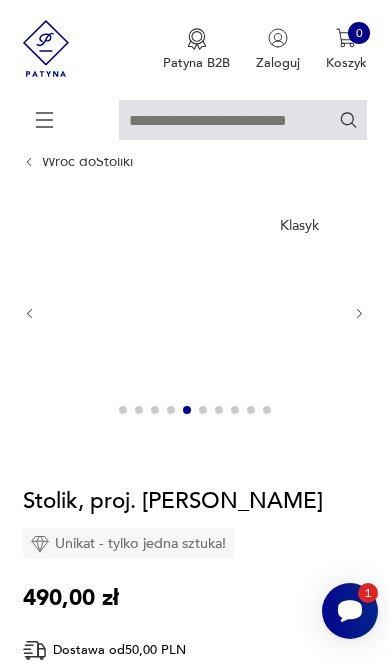 click on "Klasyk Opis produktu Stolik mobilny utrzymany w stylu space age, zaprojektowany przez Petera Ghyczy dla Horn Collectionl w latach 70. Wykonany z tworzywa sztucznego w kolorze bieli. Stan zachowania dobry, widoczne otarcia, rysy i ubytki w białej powłoce.
wyokość 40 cm
wysokość 60 cm
głebokość 60 cm Rozwiń więcej Szczegóły produktu Stan:   dobry Wysokość :   40 Kolor:   biały Typ :   kawowy Datowanie :   1970 - 1979 Kolory :   white Kształt :   kwadratowy Tworzywo :   tworzywo sztuczne Wysokość :   40 Szerokość :   60 Rodzaj nóżek :   obrotowe Liczba sztuk:   1 Rozwiń więcej O sprzedawcy Think Modern K.M Zweryfikowany sprzedawca Od 9 lat z Patyną Dostawa i zwroty Dostępne formy dostawy: Przesyłka zwykła   50,00 PLN Zwroty: Jeśli z jakiegokolwiek powodu chcesz zwrócić zamówiony przedmiot, masz na to   14 dni od momentu otrzymania przesyłki. Stolik, proj. P. Ghyczy Unikat - tylko jedna sztuka! 490,00 zł Dostawa od  50,00 PLN Wysyłka w ciągu 7 dni roboczych 1 Opis produktu" at bounding box center (195, 989) 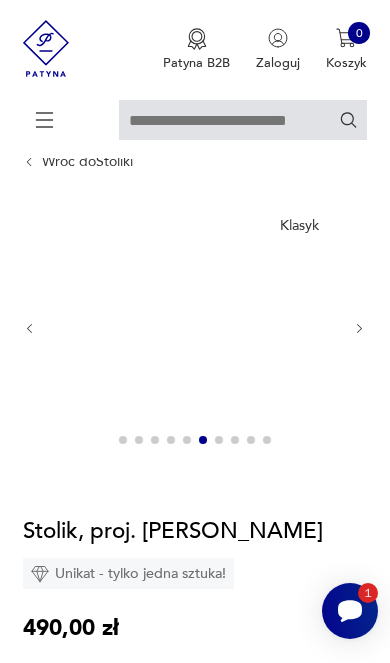 click 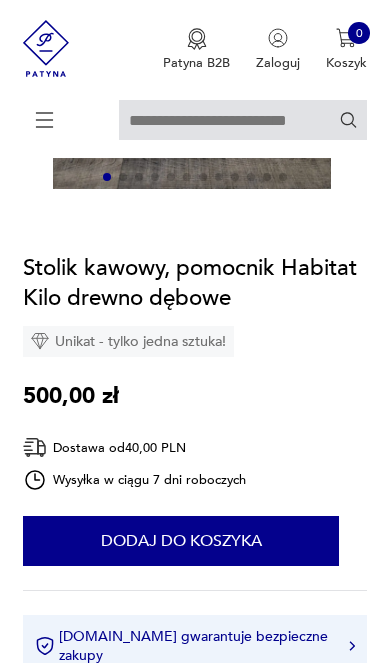 scroll, scrollTop: 0, scrollLeft: 0, axis: both 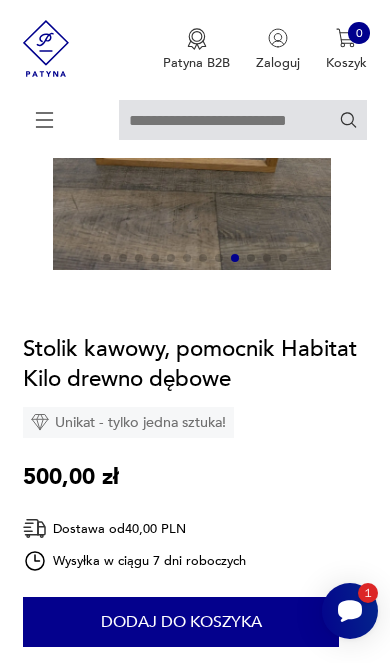 click on "Dodaj do koszyka" at bounding box center (181, 622) 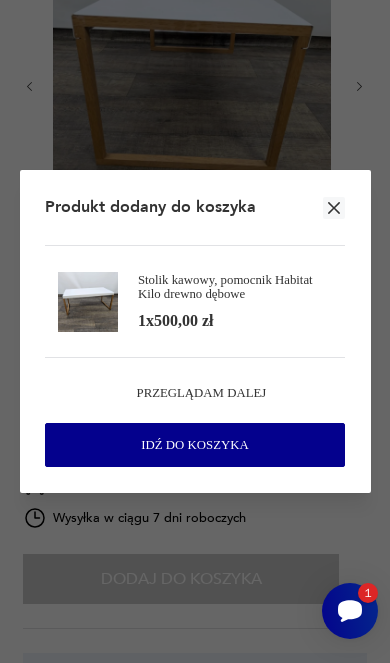 click on "Idź do koszyka" at bounding box center (195, 445) 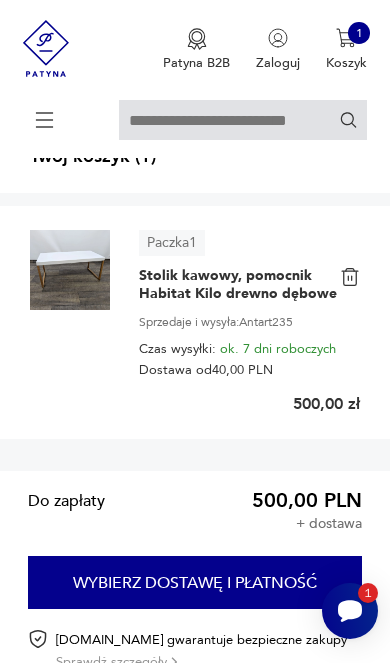 scroll, scrollTop: 107, scrollLeft: 0, axis: vertical 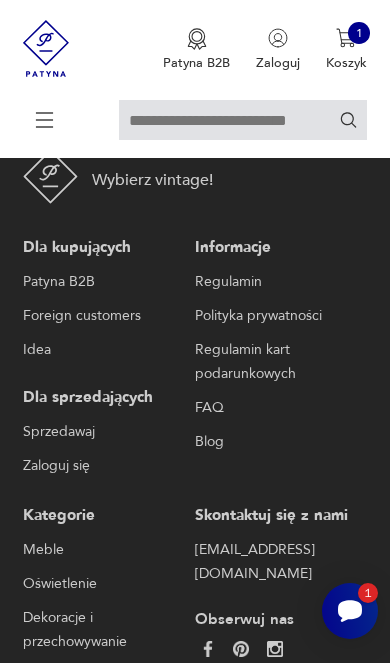 type on "*******" 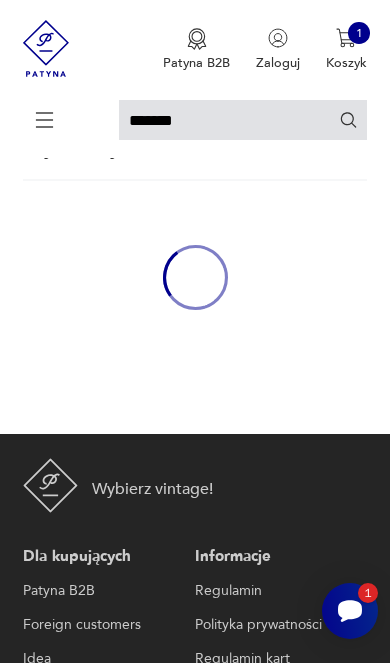 scroll, scrollTop: 78, scrollLeft: 0, axis: vertical 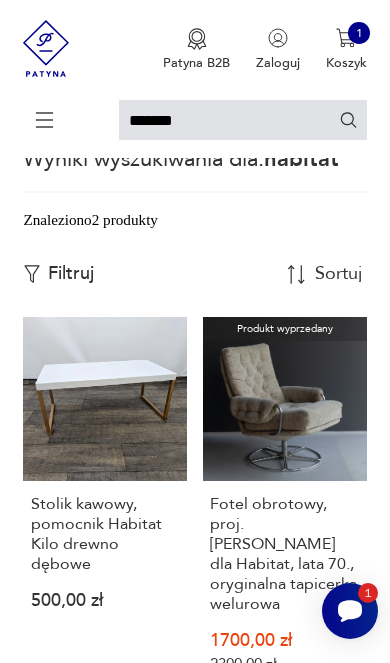 click on "Stolik kawowy, pomocnik Habitat Kilo drewno dębowe 500,00 zł" at bounding box center (105, 510) 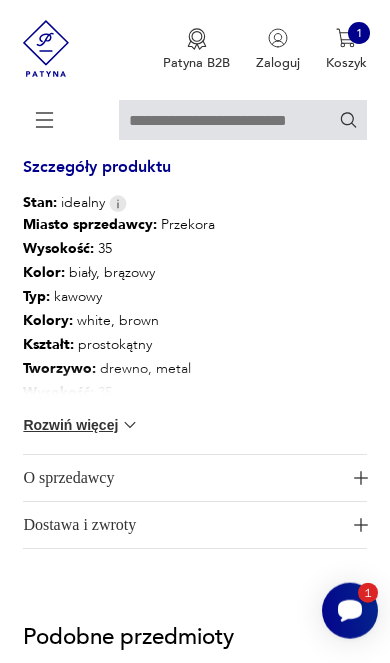 scroll, scrollTop: 1291, scrollLeft: 0, axis: vertical 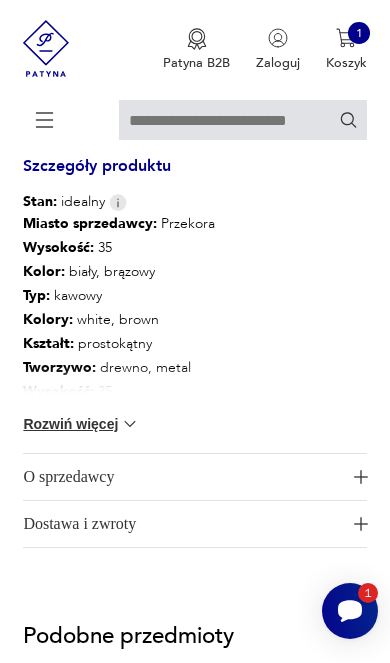 click at bounding box center (130, 424) 